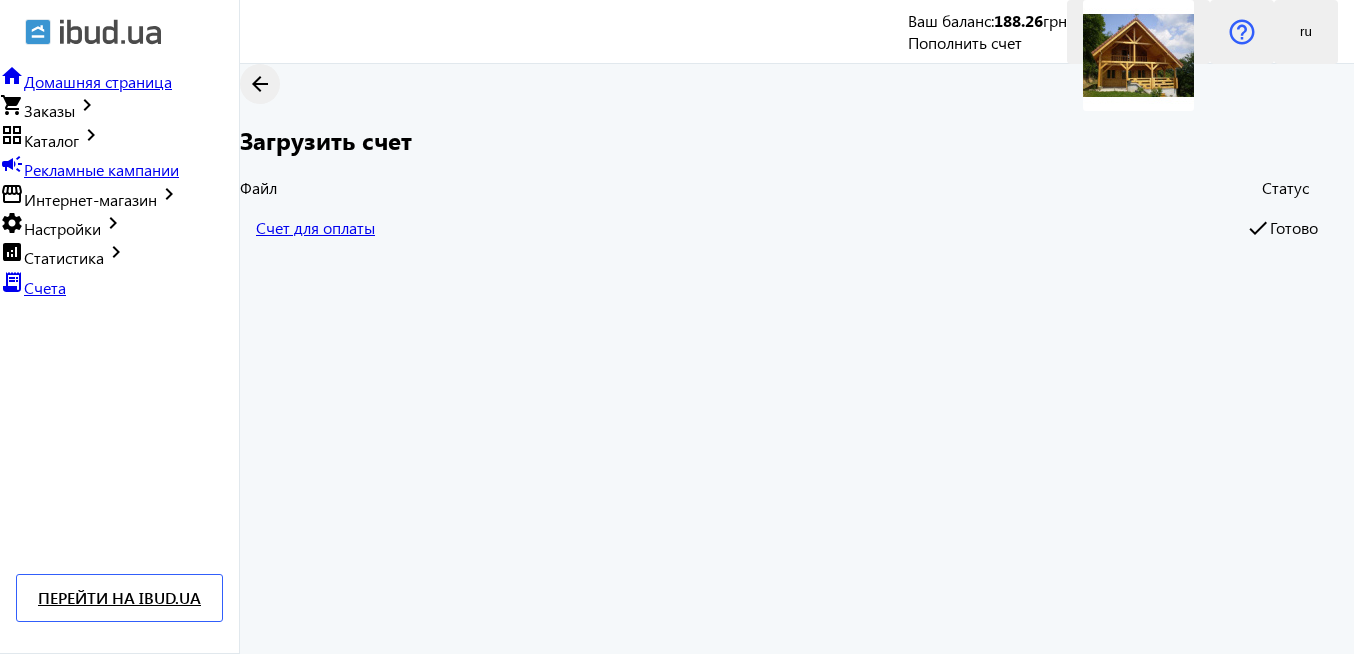 scroll, scrollTop: 0, scrollLeft: 0, axis: both 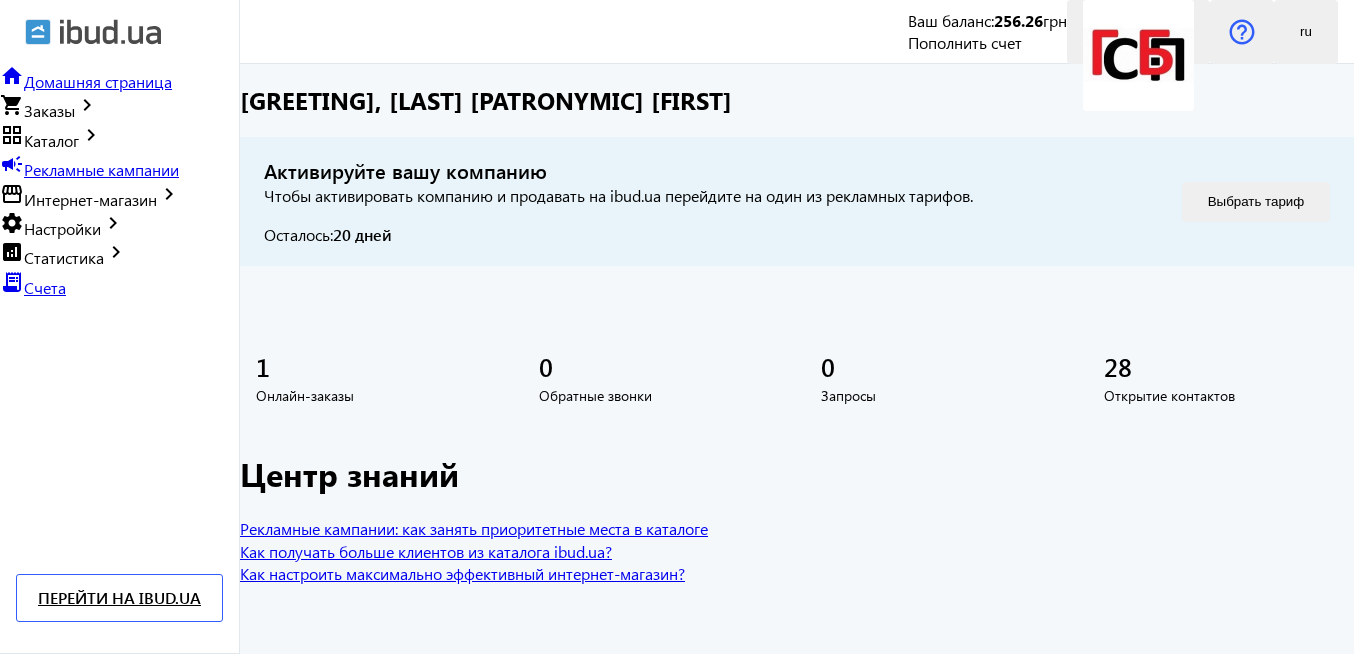 click on "Интернет-магазин" at bounding box center (90, 199) 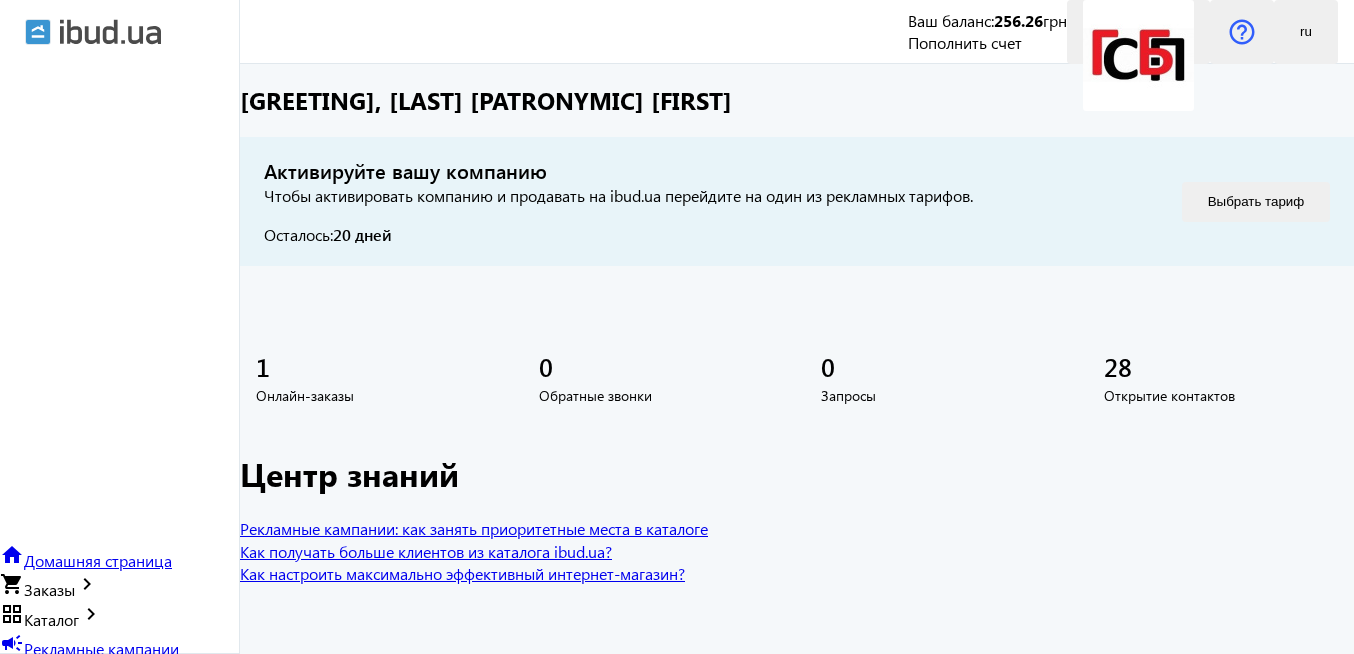 click on "Настройки" at bounding box center [62, 729] 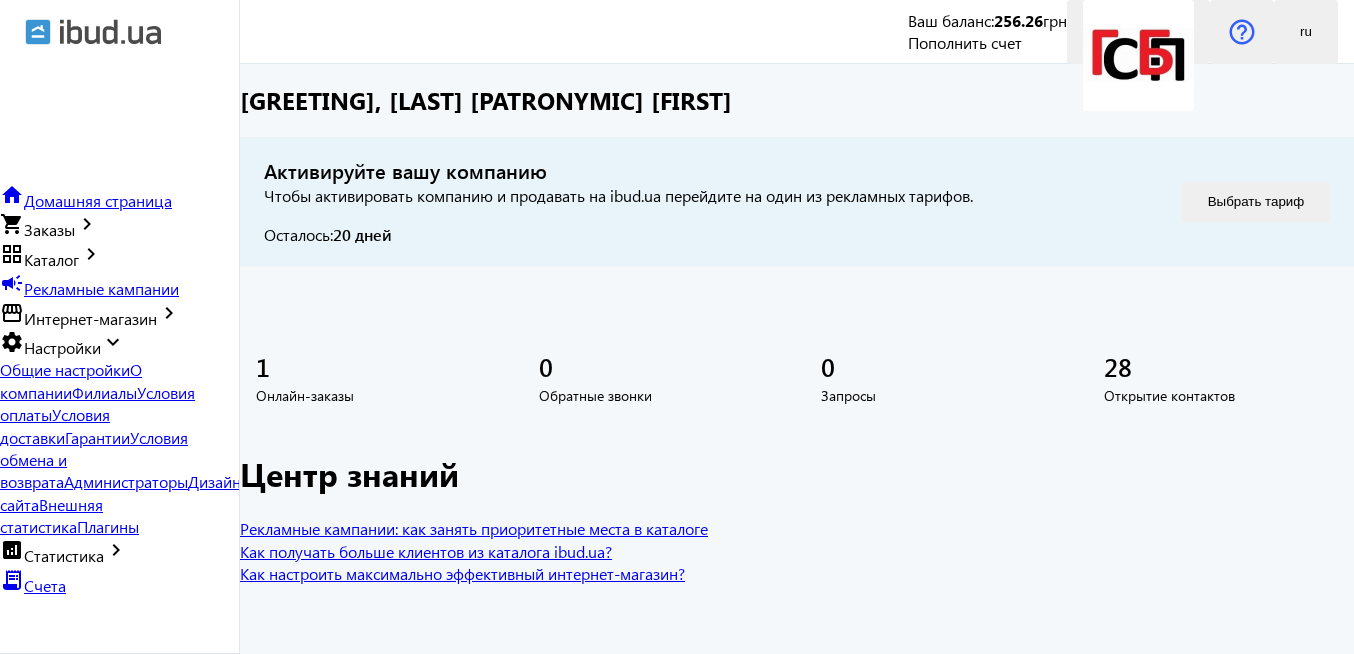 scroll, scrollTop: 360, scrollLeft: 0, axis: vertical 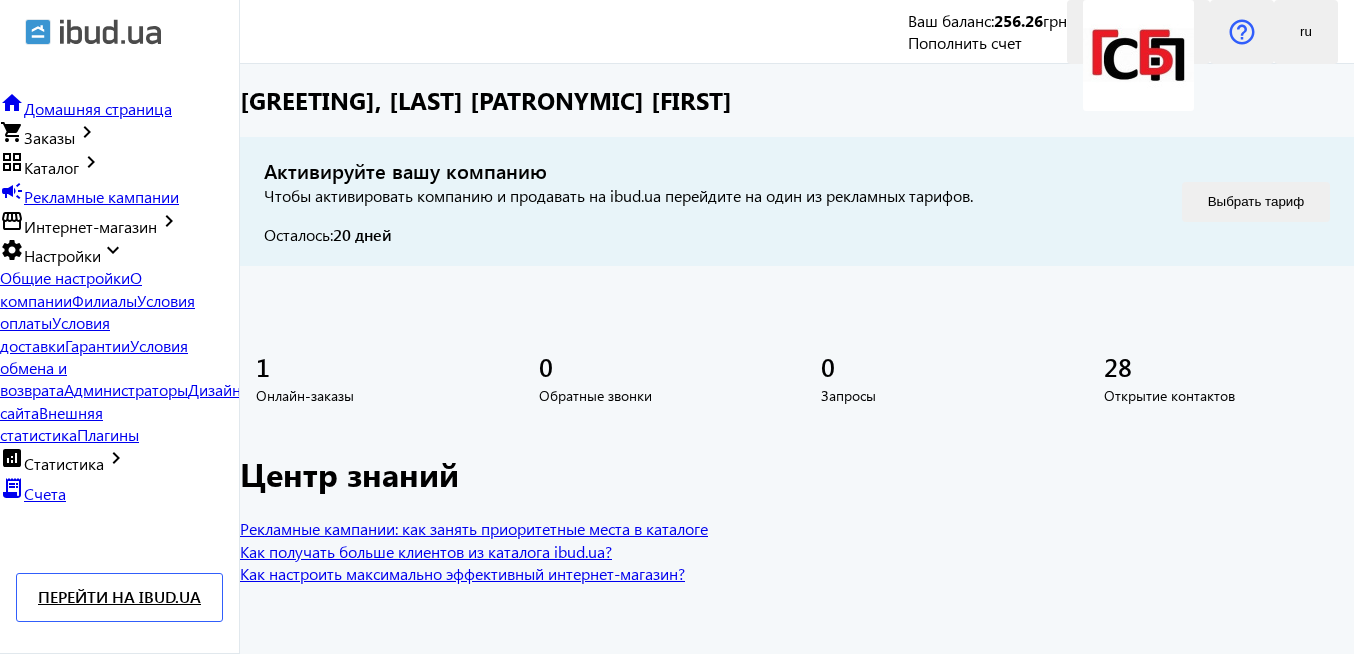 click on "Статистика" at bounding box center (64, 463) 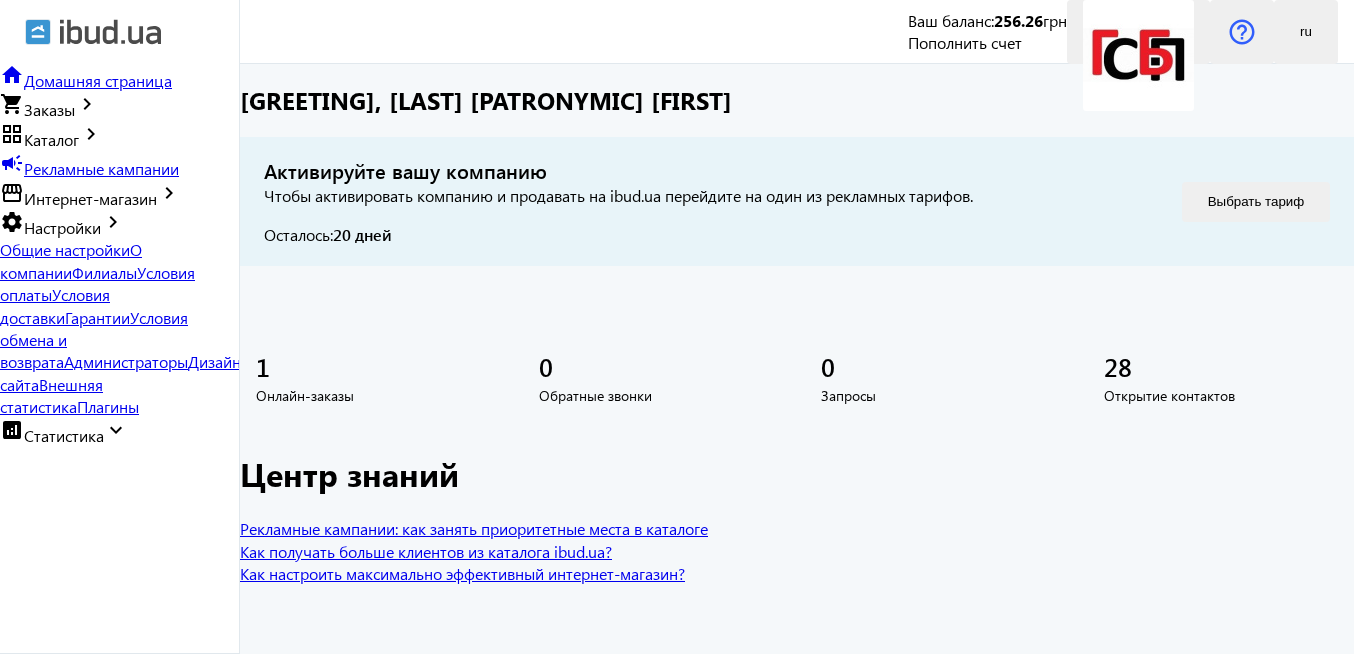 scroll, scrollTop: 78, scrollLeft: 0, axis: vertical 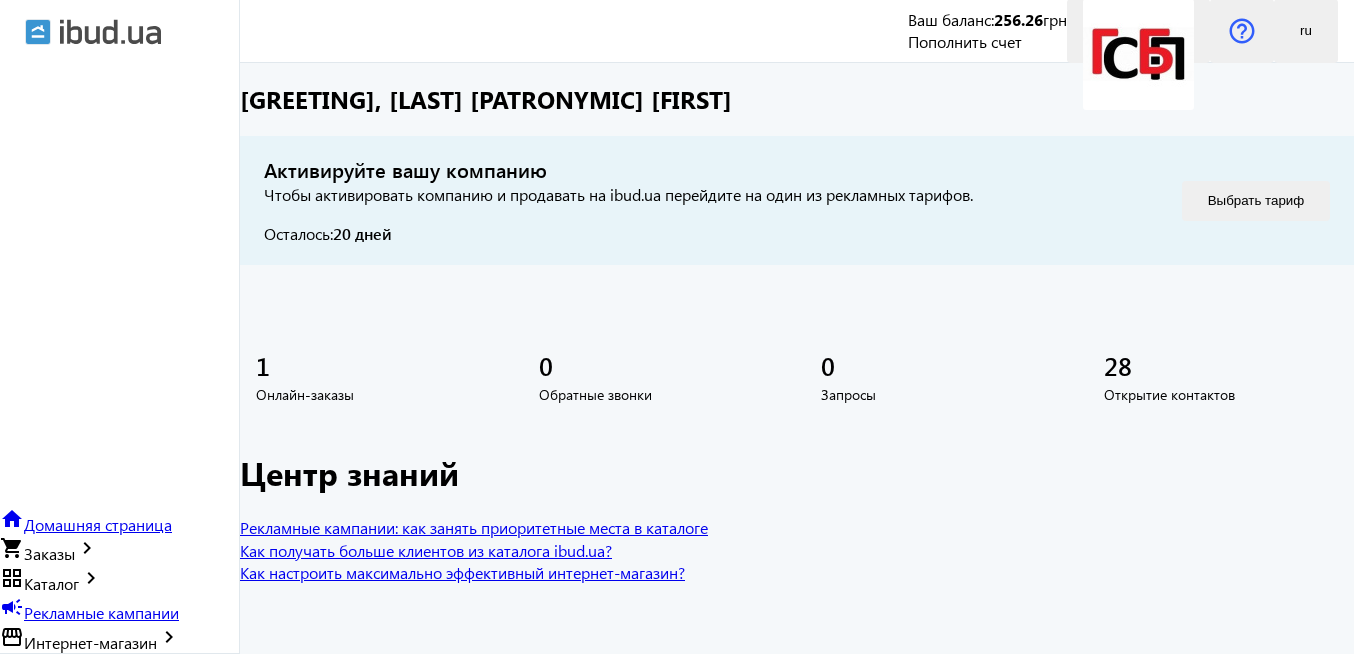 click on "Расходы" at bounding box center [112, 759] 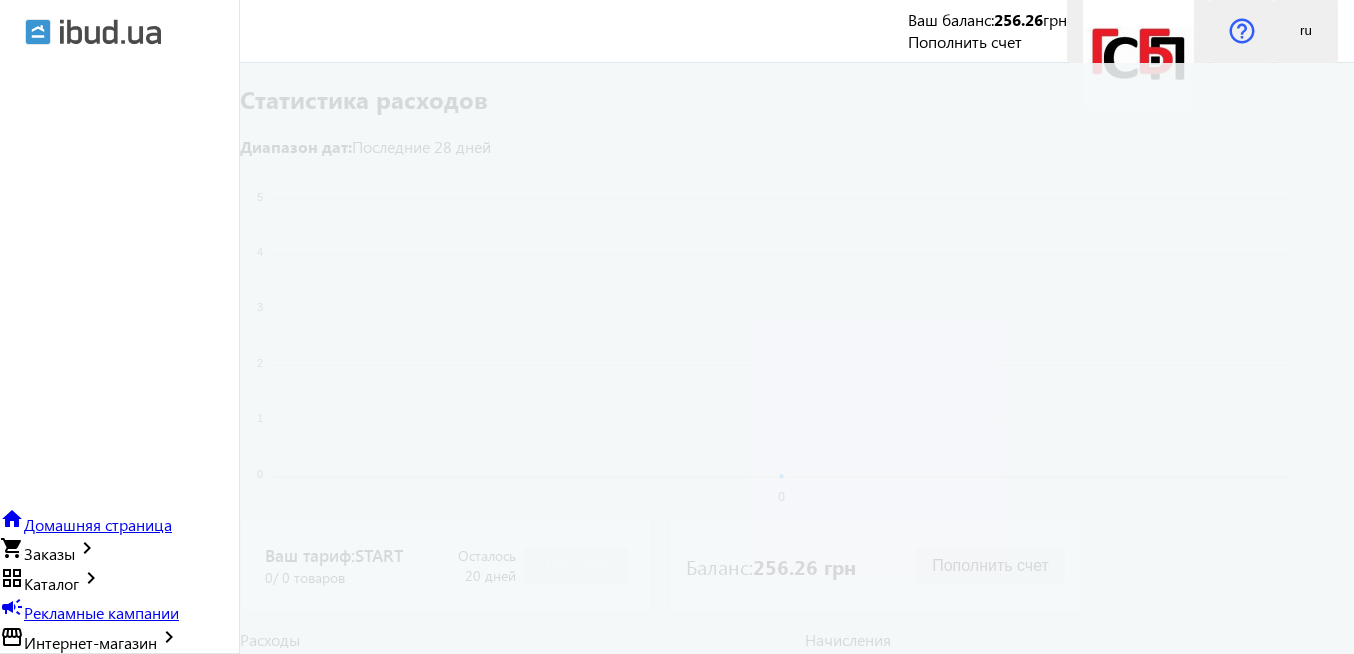 scroll, scrollTop: 0, scrollLeft: 0, axis: both 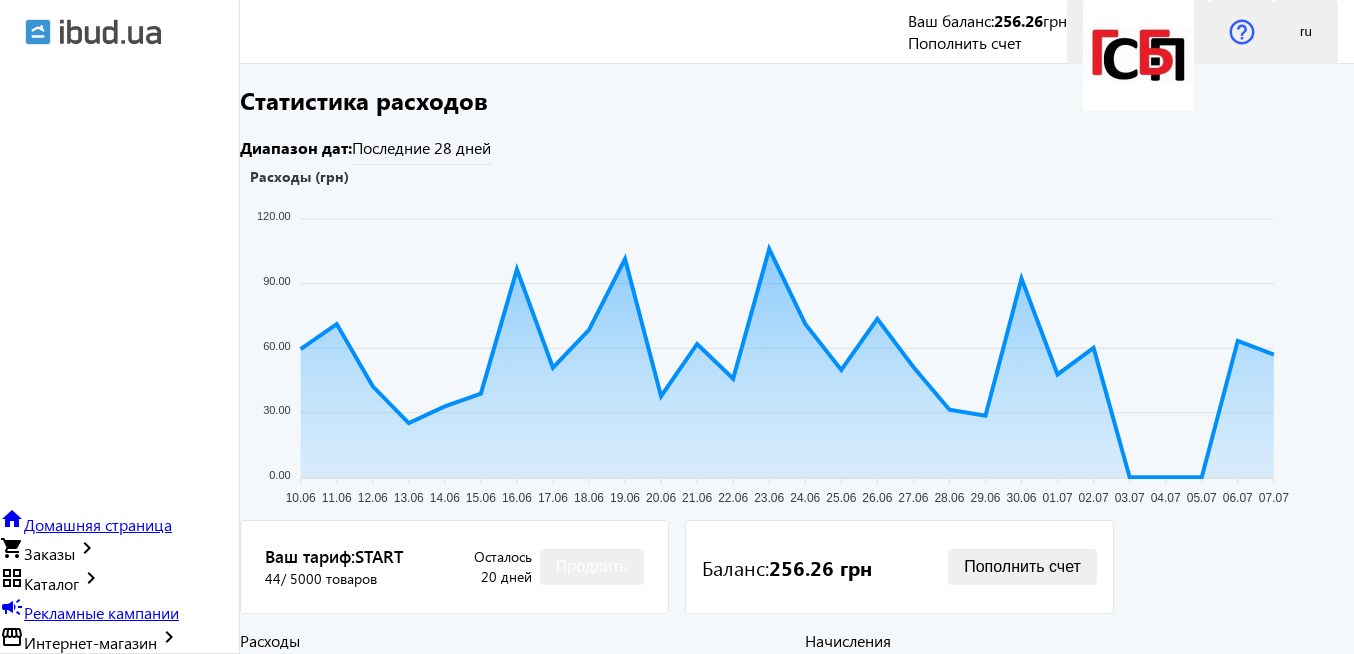 click on "Настройки" at bounding box center [62, 671] 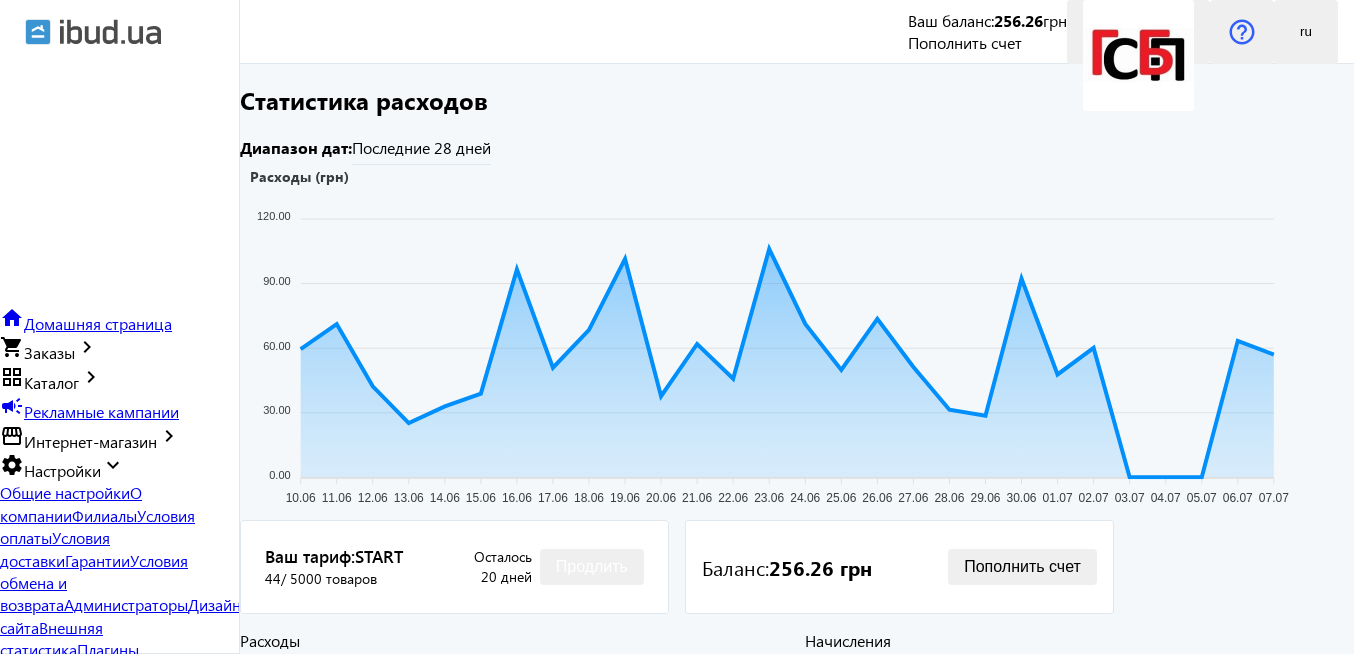 scroll, scrollTop: 198, scrollLeft: 0, axis: vertical 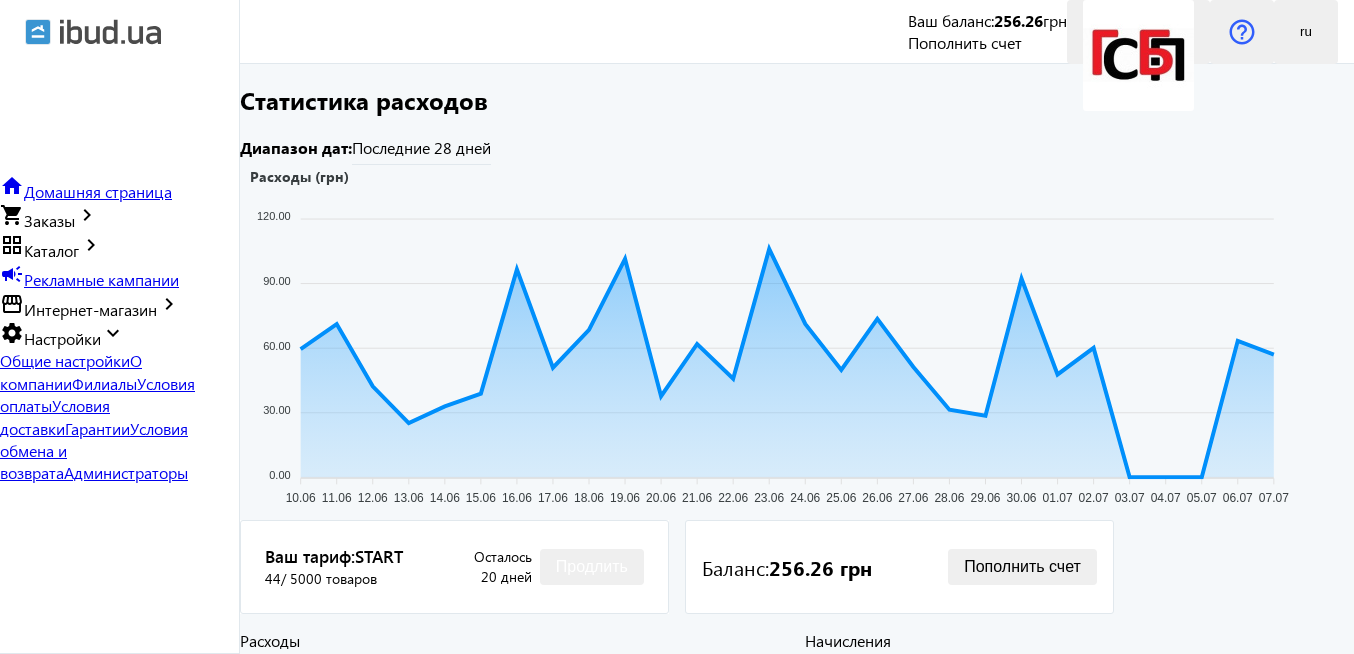 click on "Администраторы" at bounding box center [126, 472] 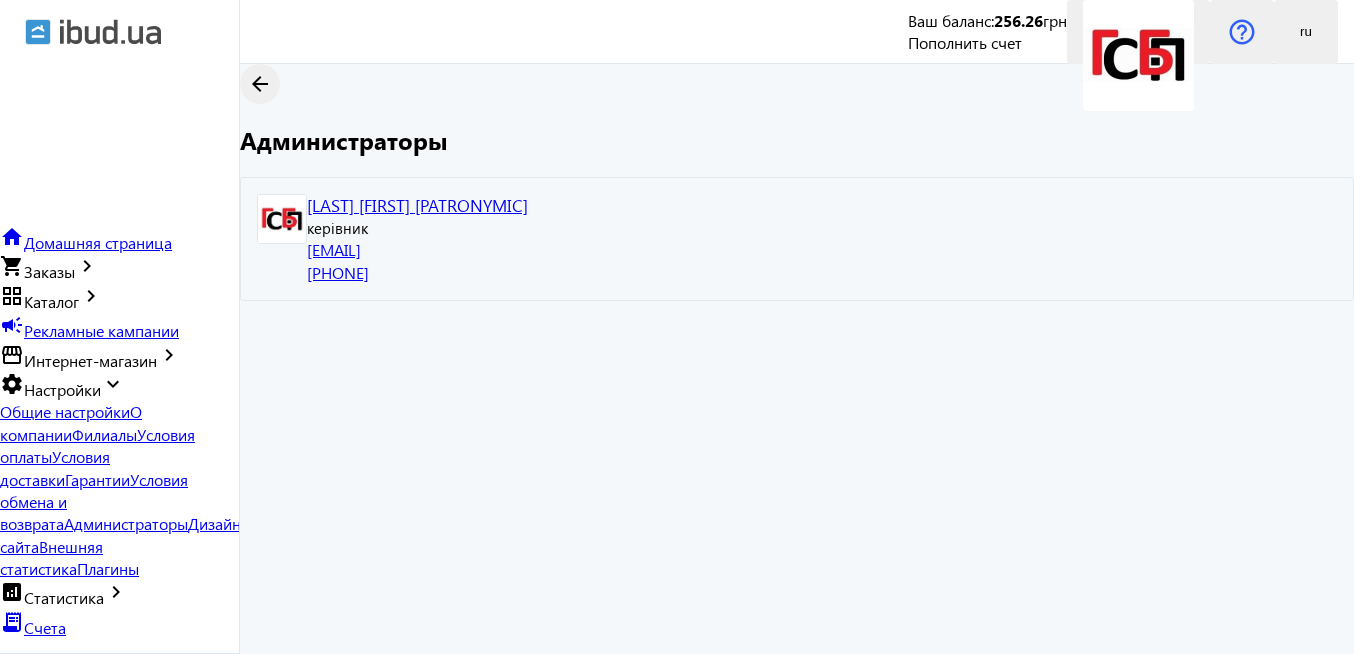 click at bounding box center (1138, 55) 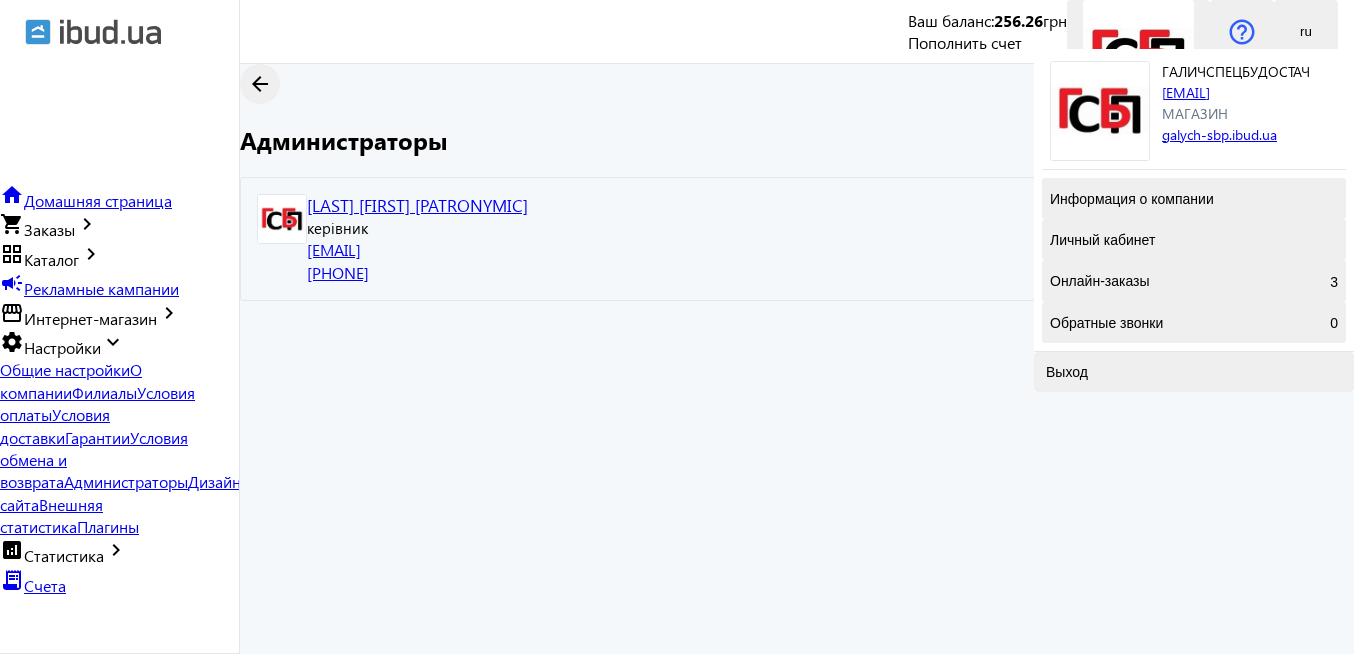 scroll, scrollTop: 378, scrollLeft: 0, axis: vertical 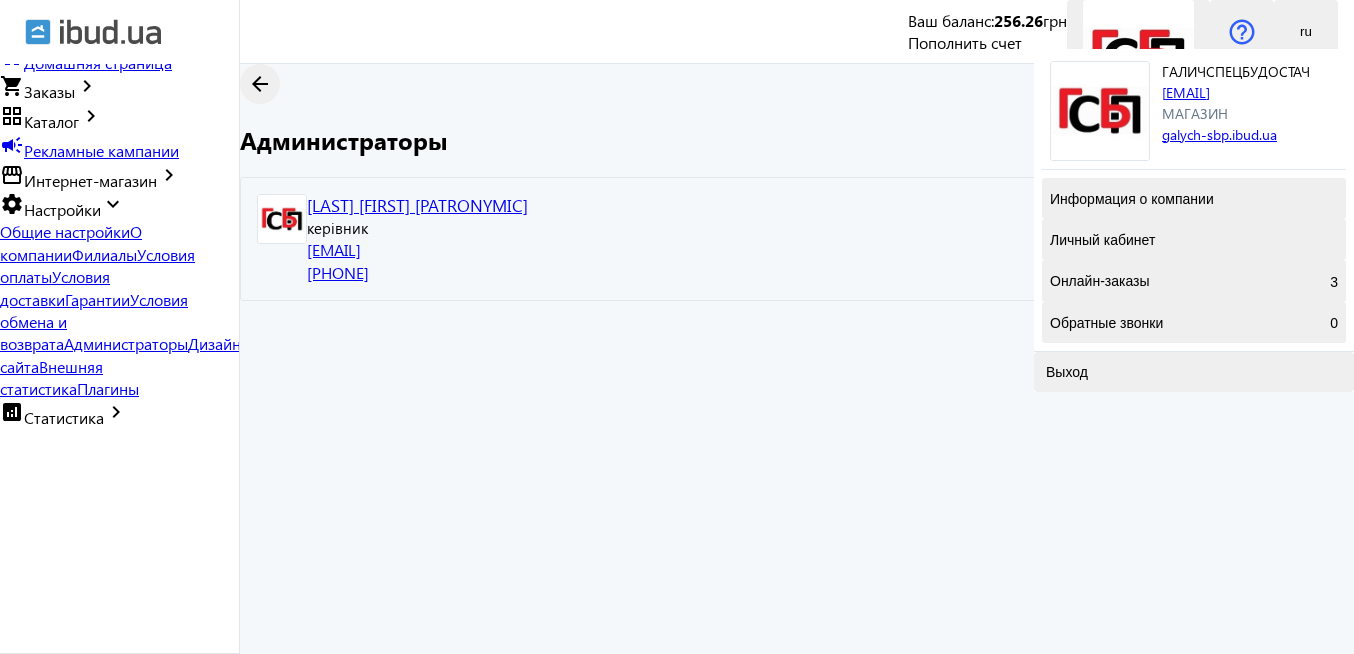 click on "Статистика" at bounding box center (64, 417) 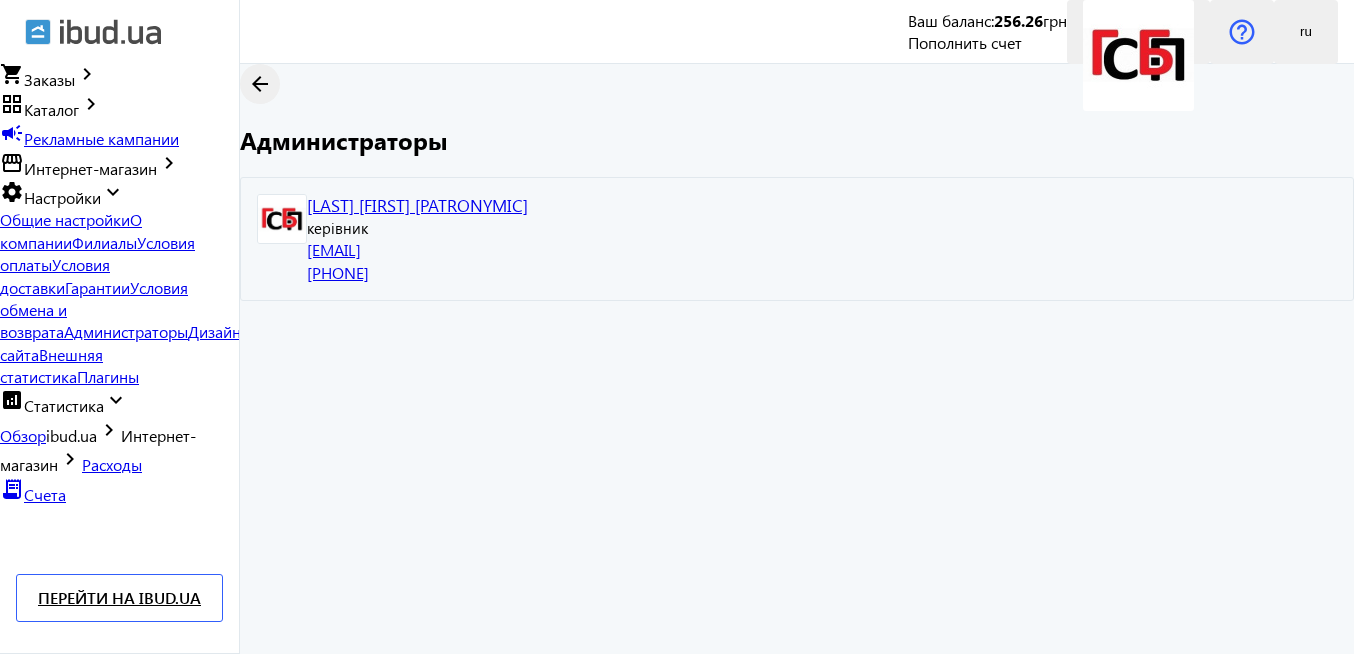 scroll, scrollTop: 538, scrollLeft: 0, axis: vertical 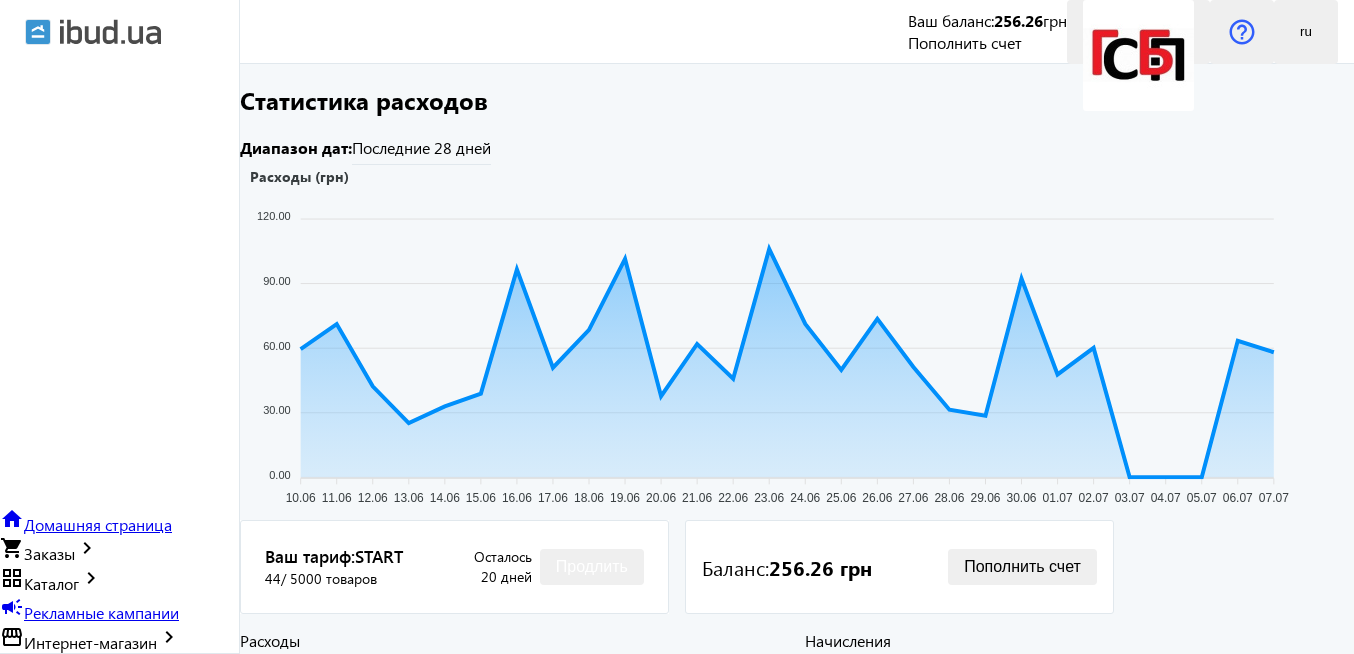click at bounding box center (1138, 55) 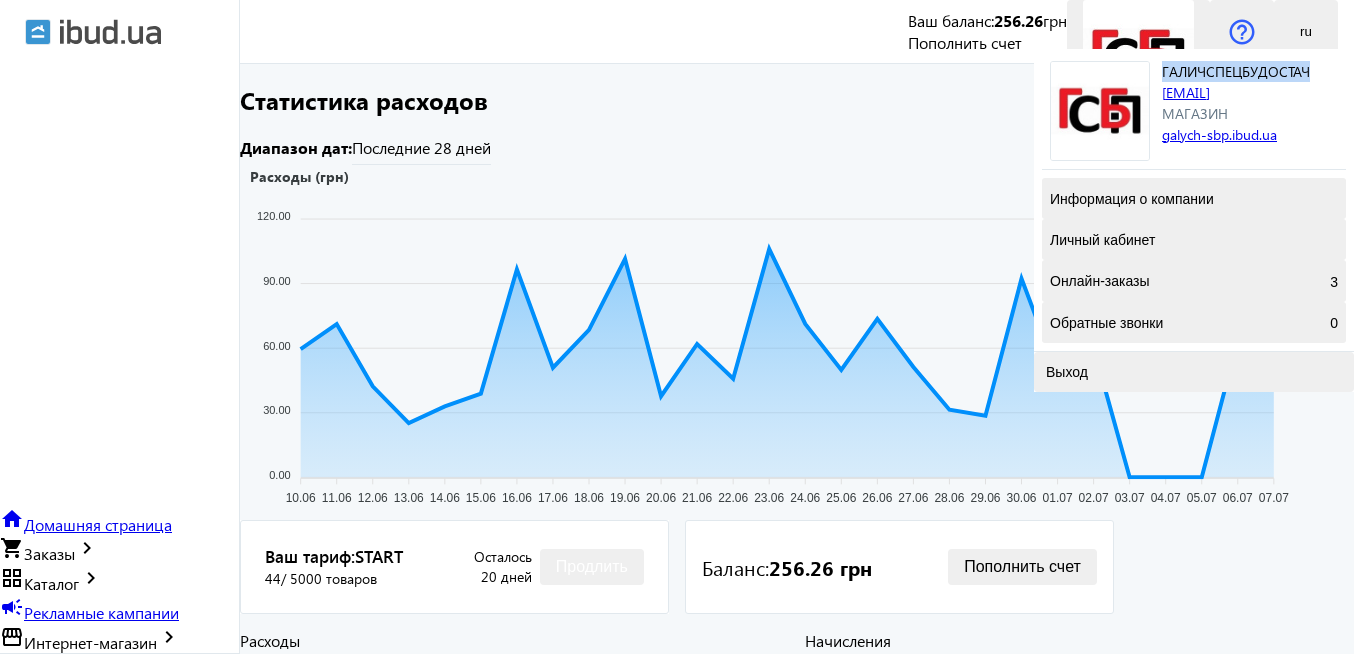 drag, startPoint x: 1149, startPoint y: 84, endPoint x: 1291, endPoint y: 85, distance: 142.00352 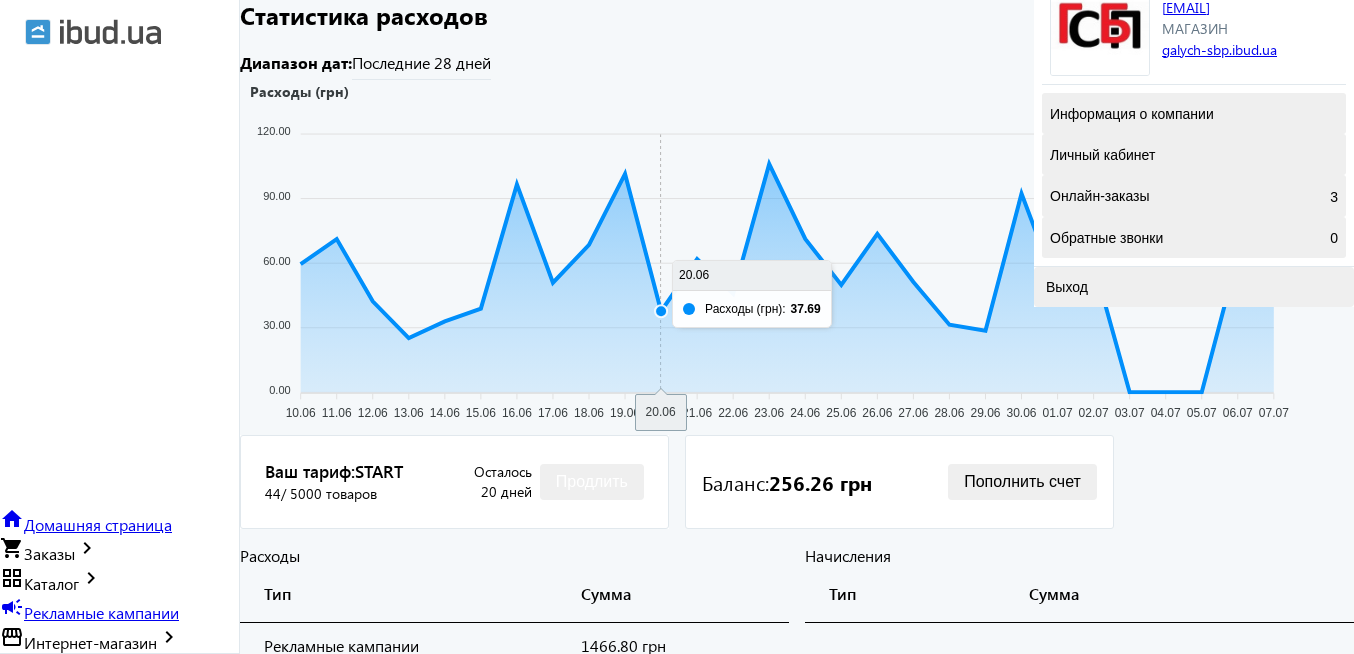 scroll, scrollTop: 351, scrollLeft: 0, axis: vertical 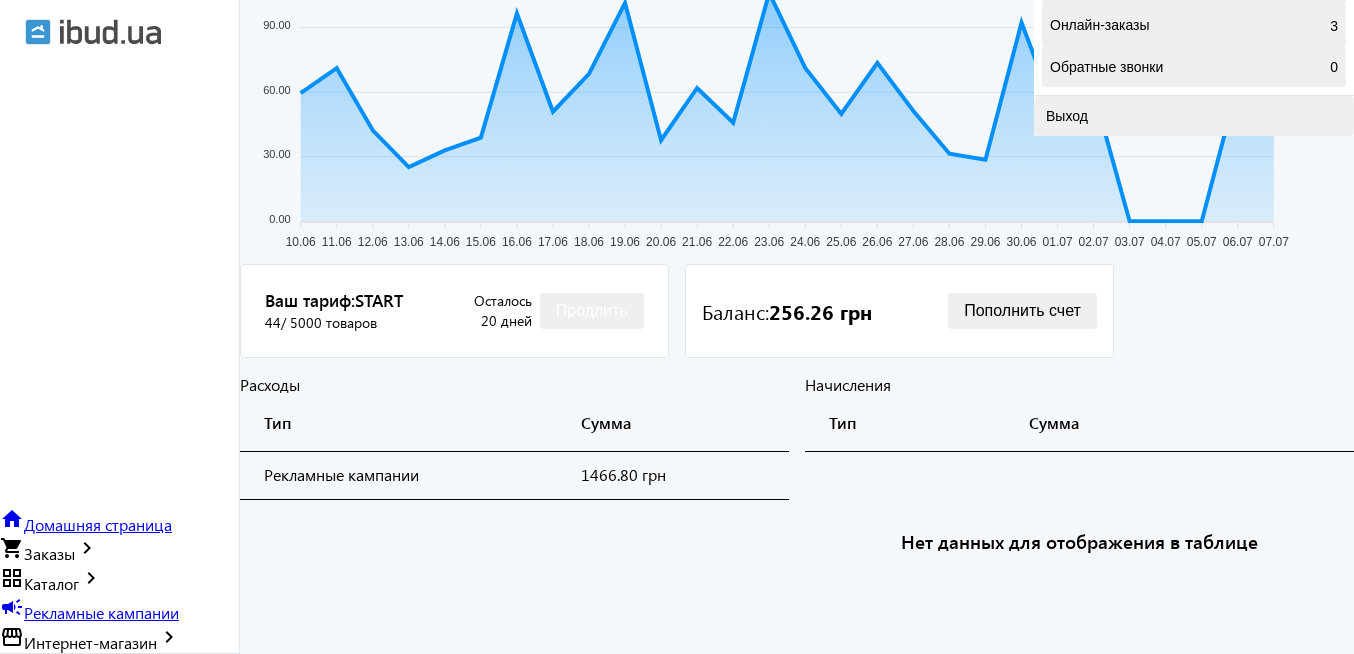 click on "Продлить" at bounding box center [592, 311] 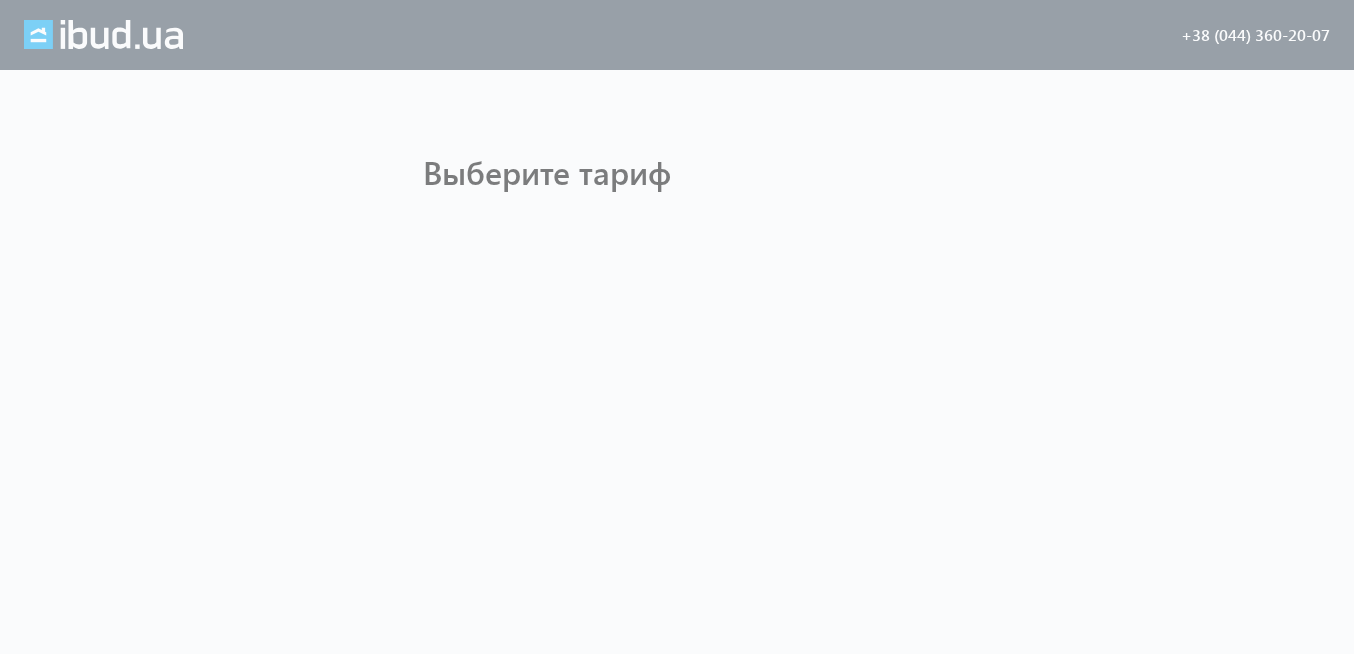 scroll, scrollTop: 0, scrollLeft: 0, axis: both 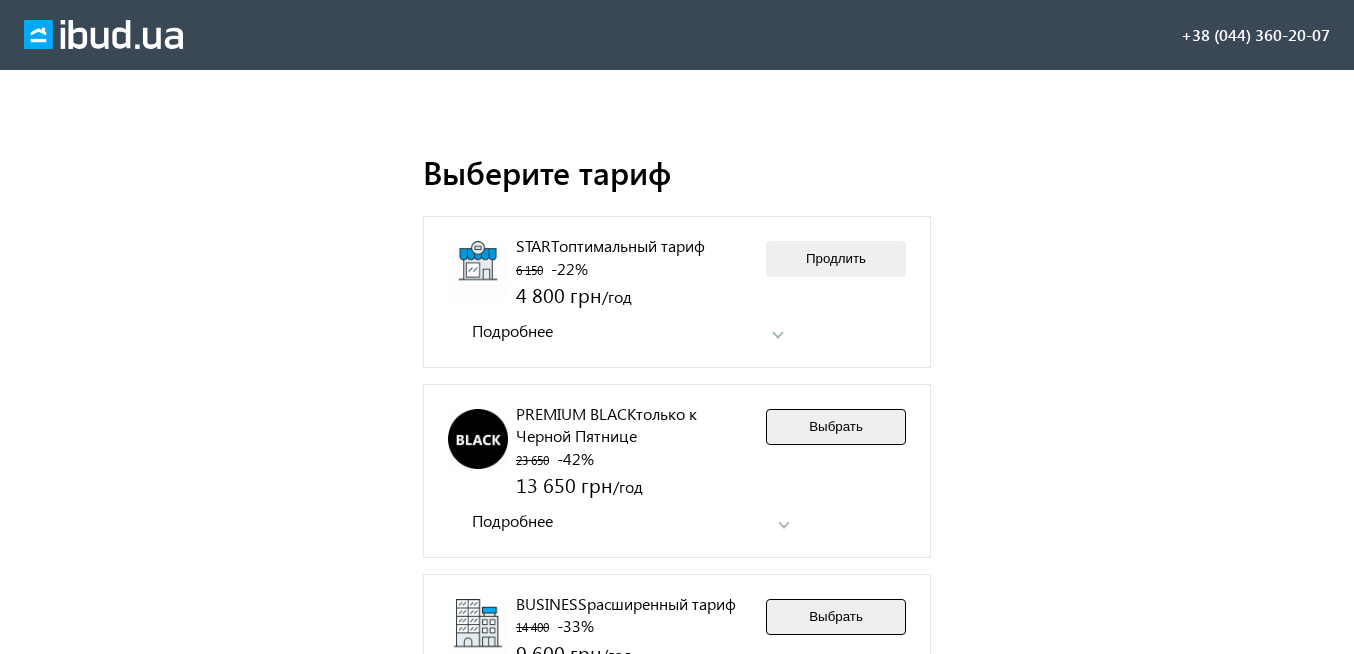 click on "Продлить" at bounding box center [836, 259] 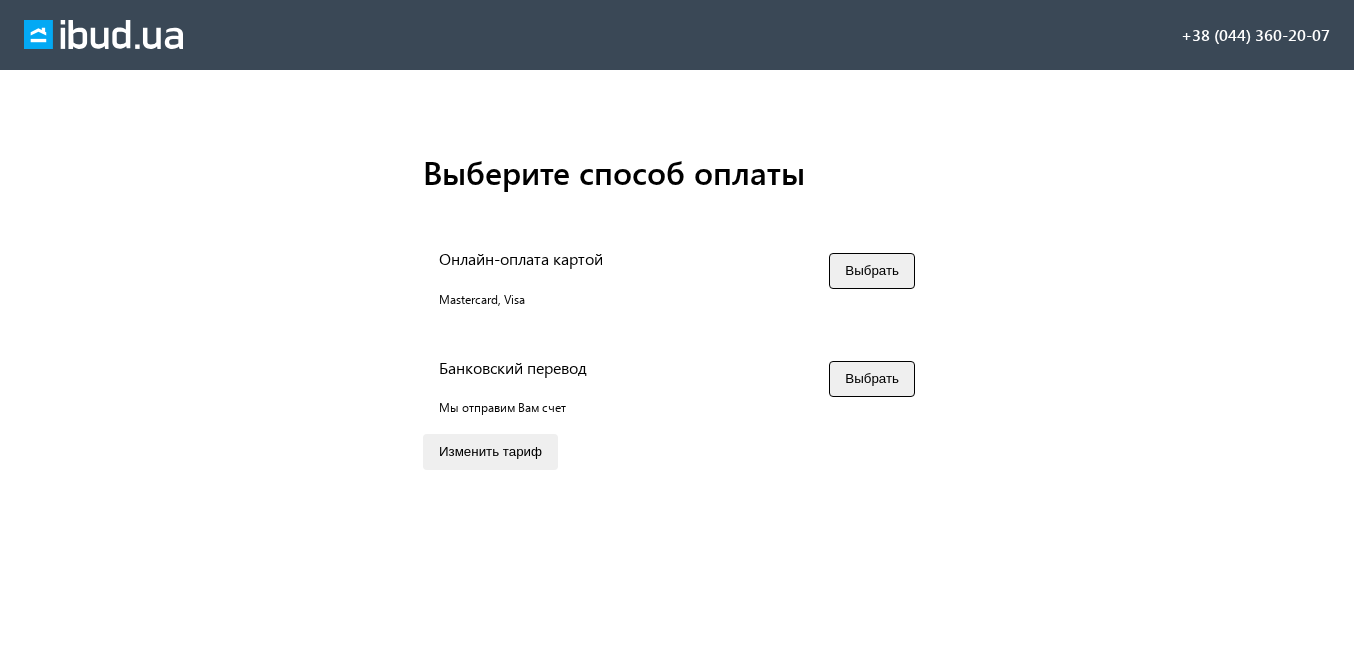 click on "Банковский перевод Мы отправим Вам счет" at bounding box center (513, 379) 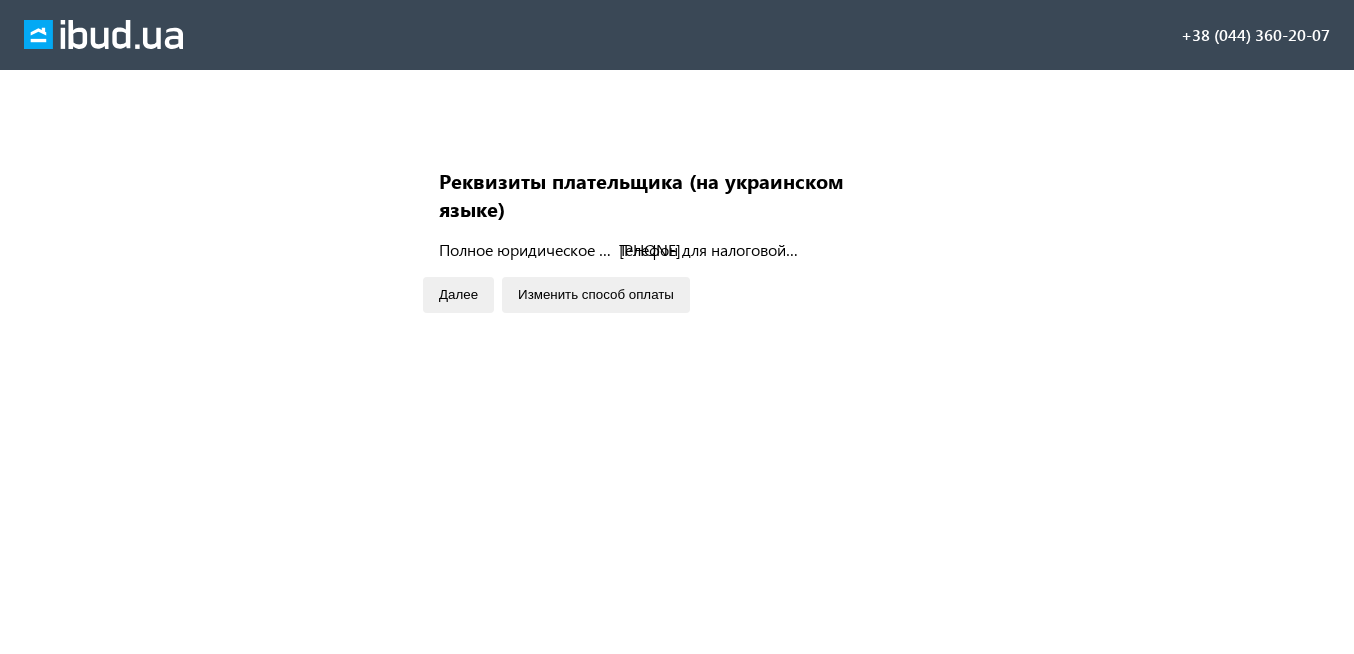 click on "Полное юридическое название организации  *" at bounding box center [529, 250] 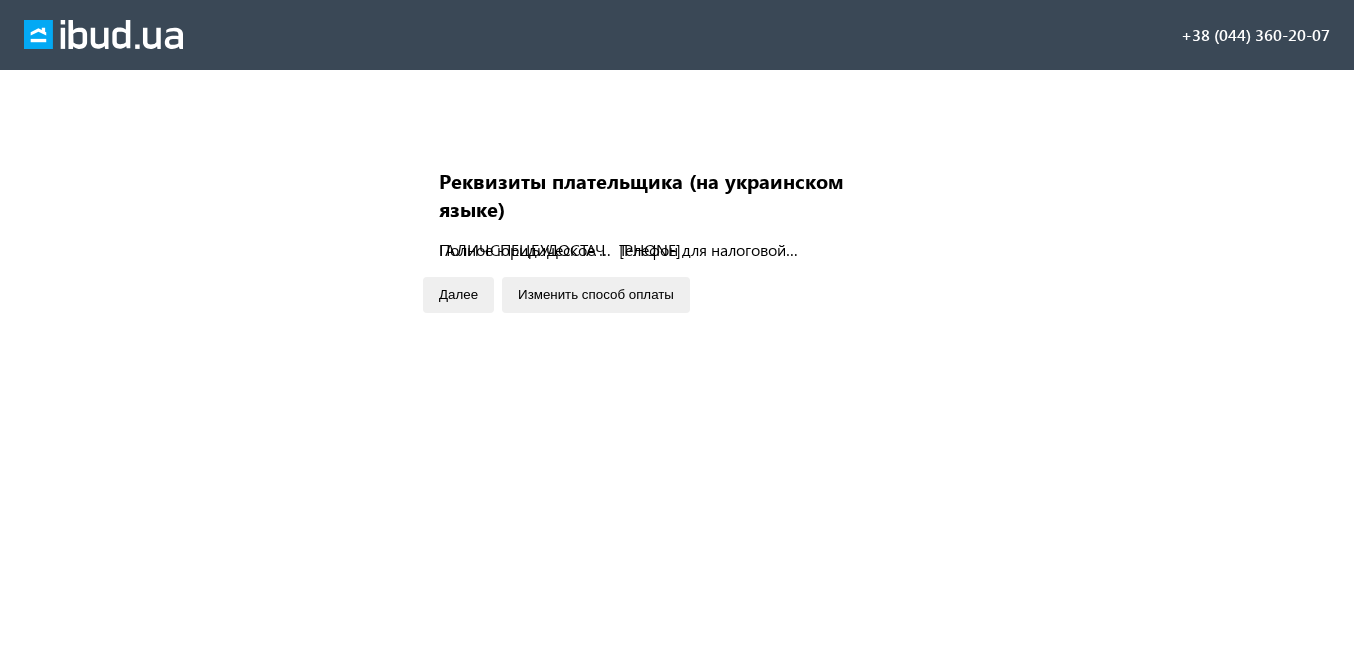 type on "ГАЛИЧСПЕЦБУДОСТАЧ" 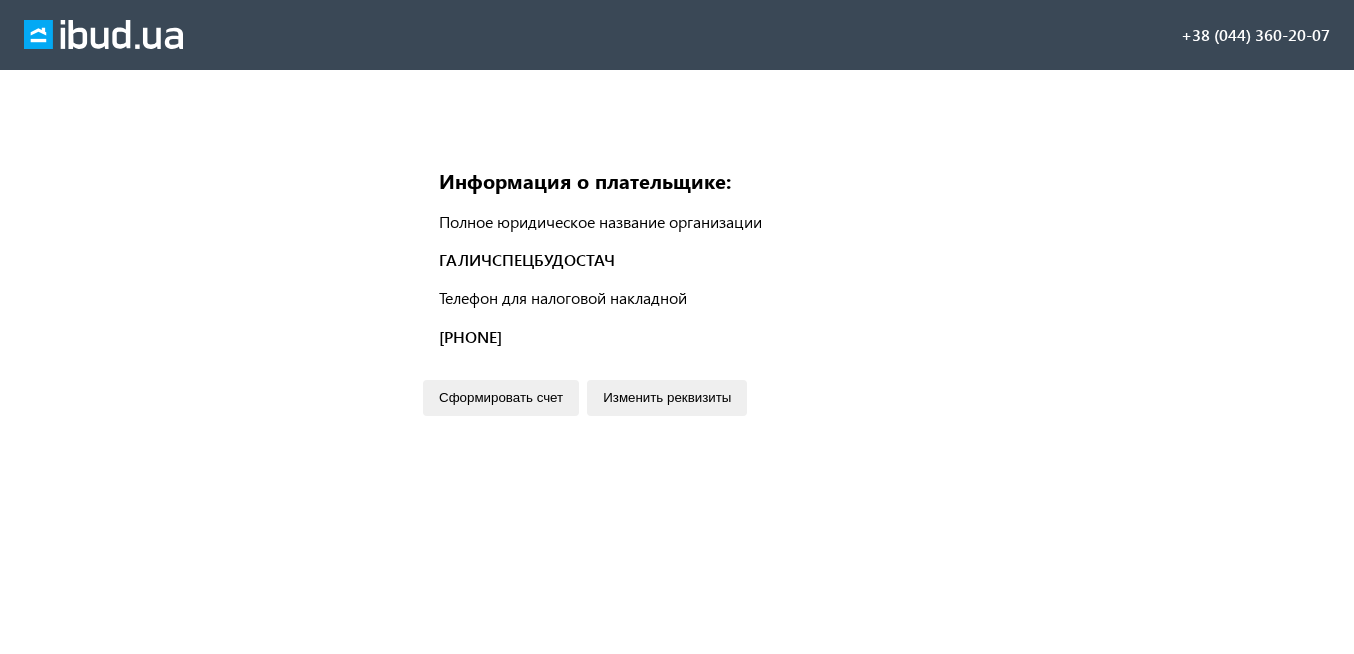 click on "Сформировать счет" at bounding box center (501, 397) 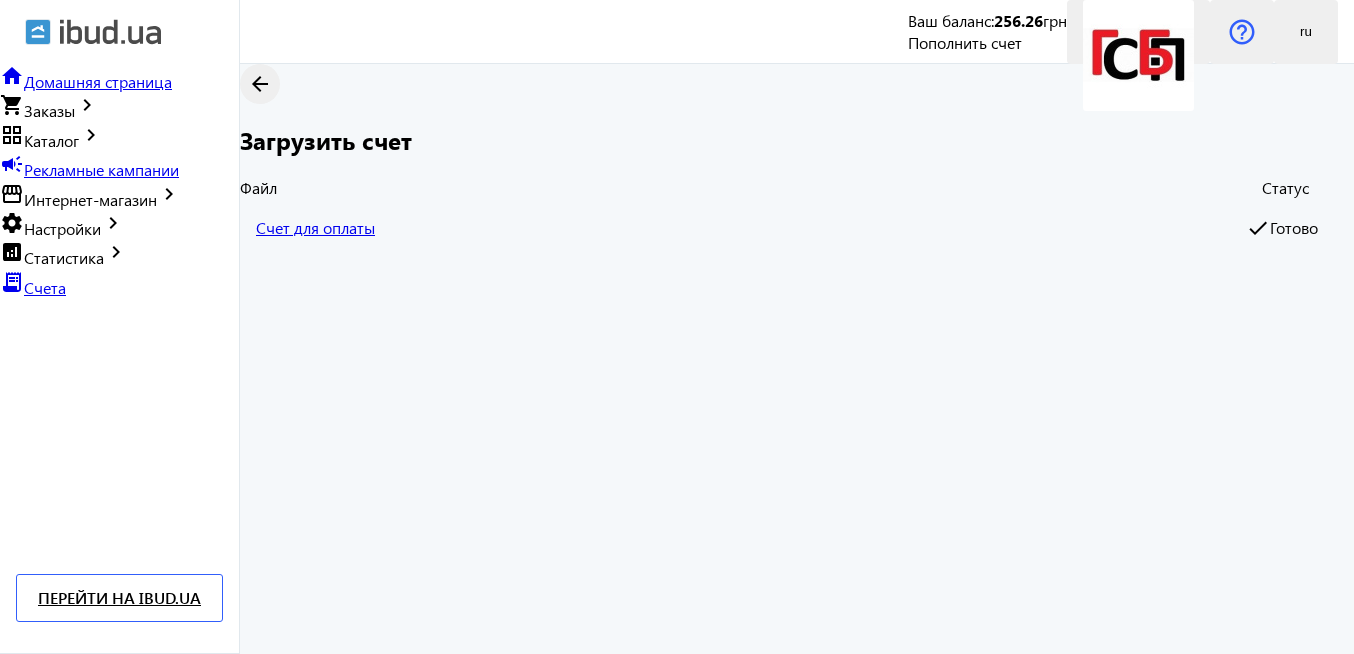 click on "Счет для оплаты check Готово" at bounding box center [797, 228] 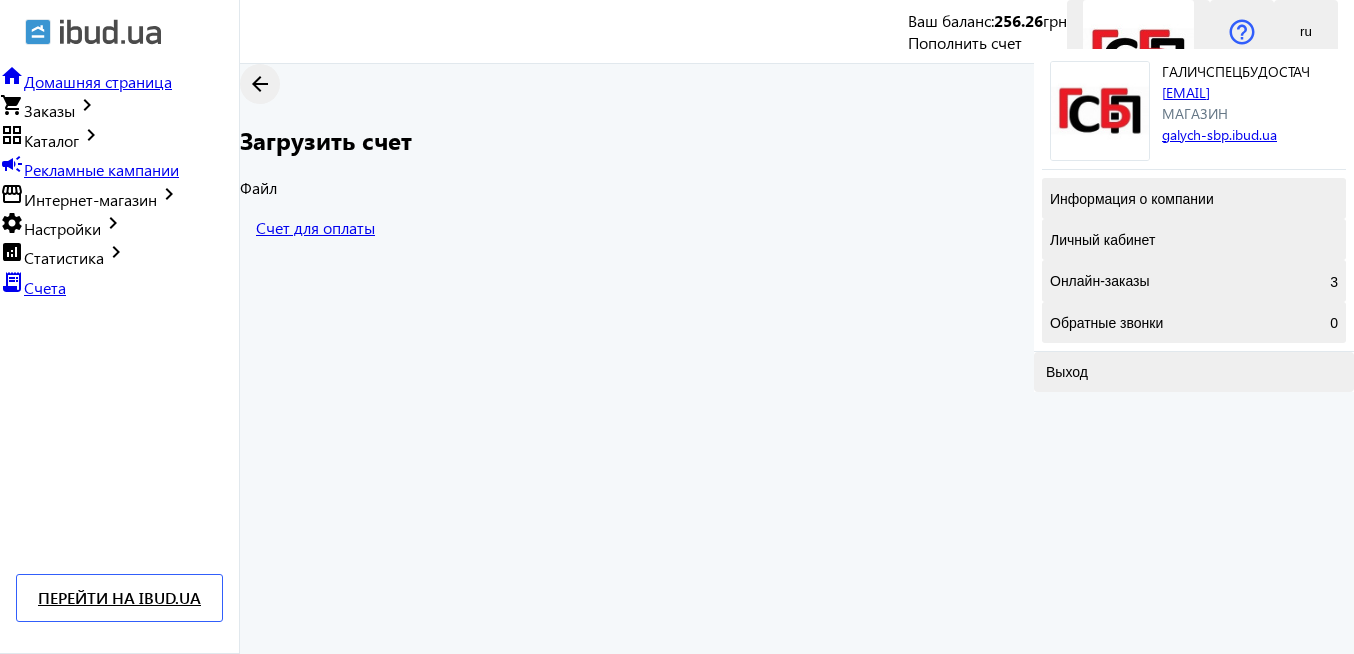 drag, startPoint x: 1294, startPoint y: 106, endPoint x: 1152, endPoint y: 96, distance: 142.35168 